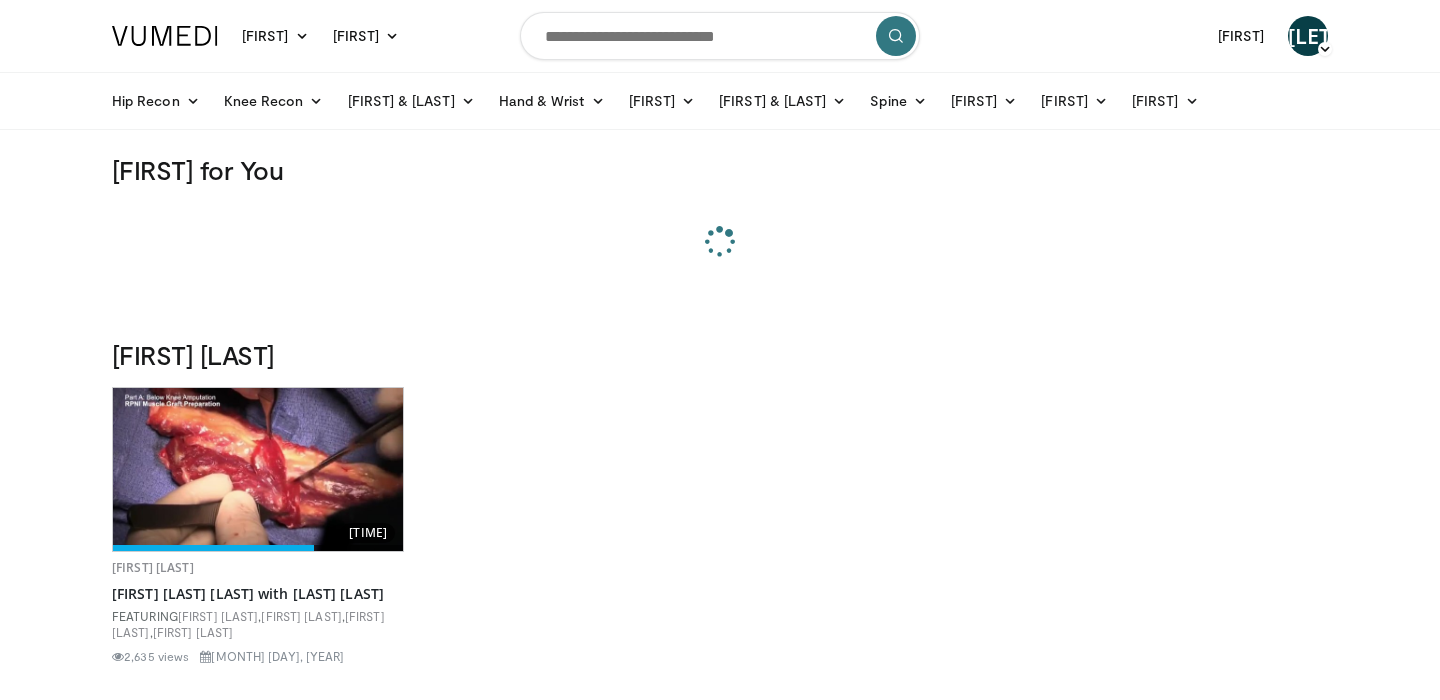 scroll, scrollTop: 0, scrollLeft: 0, axis: both 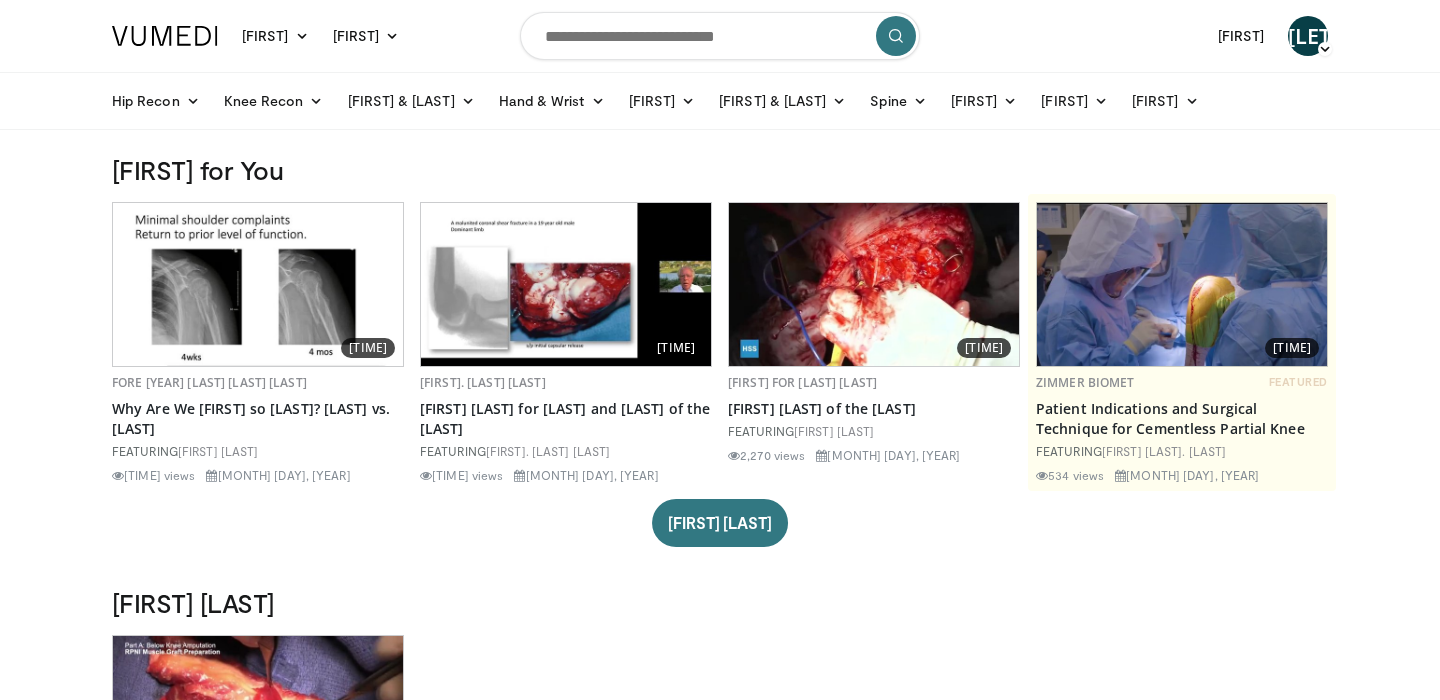 click at bounding box center (720, 36) 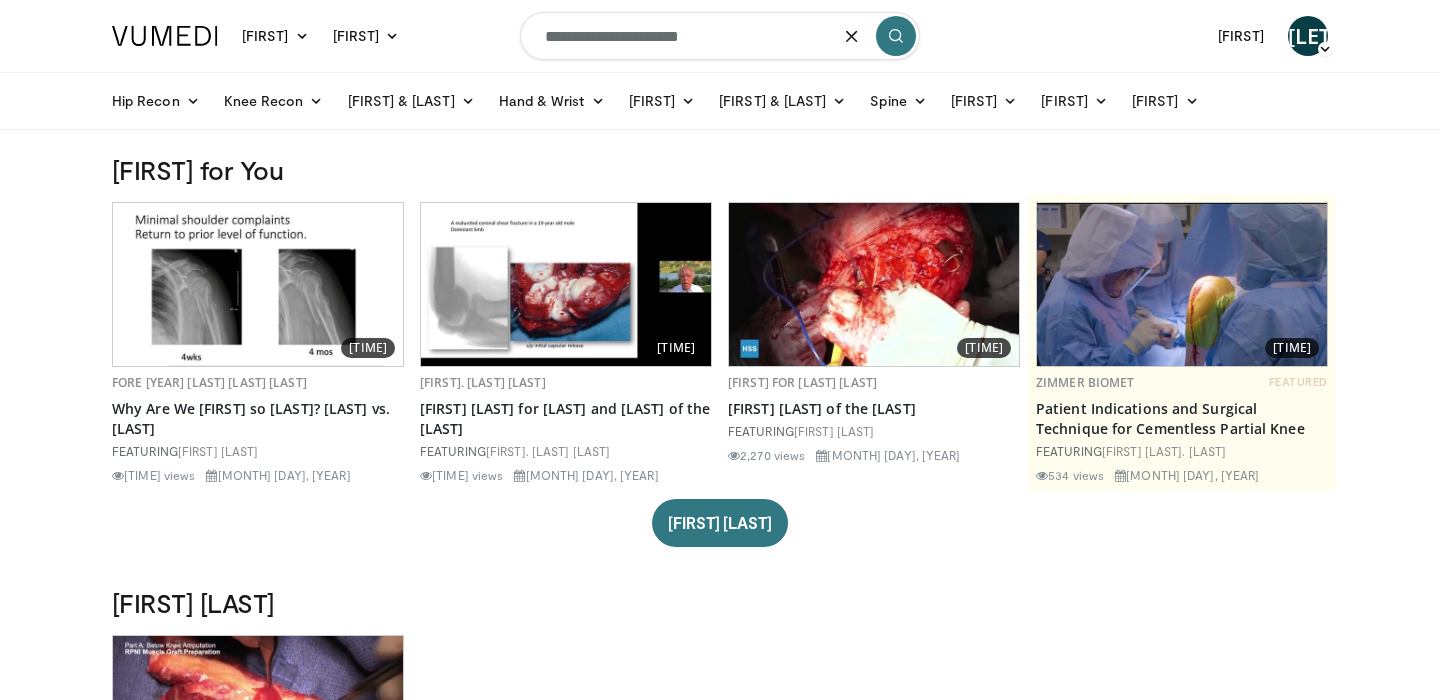 type on "**********" 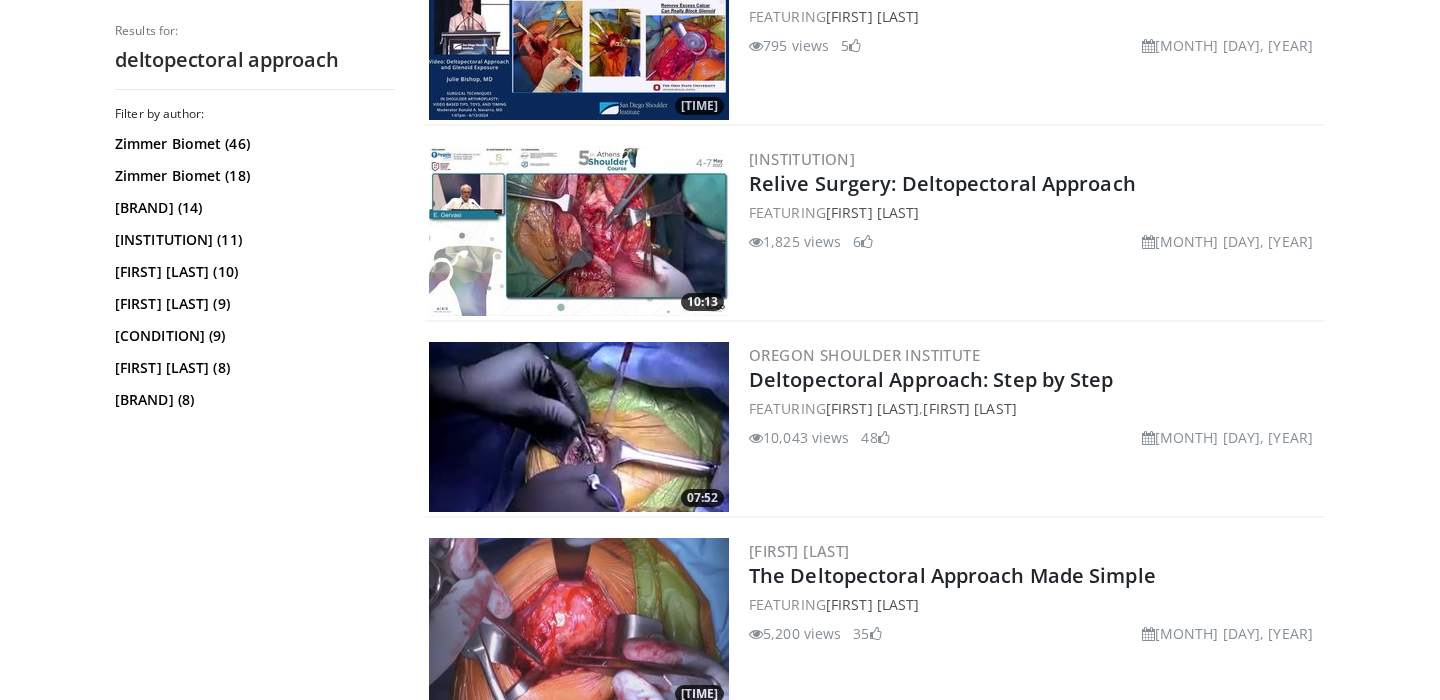 scroll, scrollTop: 868, scrollLeft: 0, axis: vertical 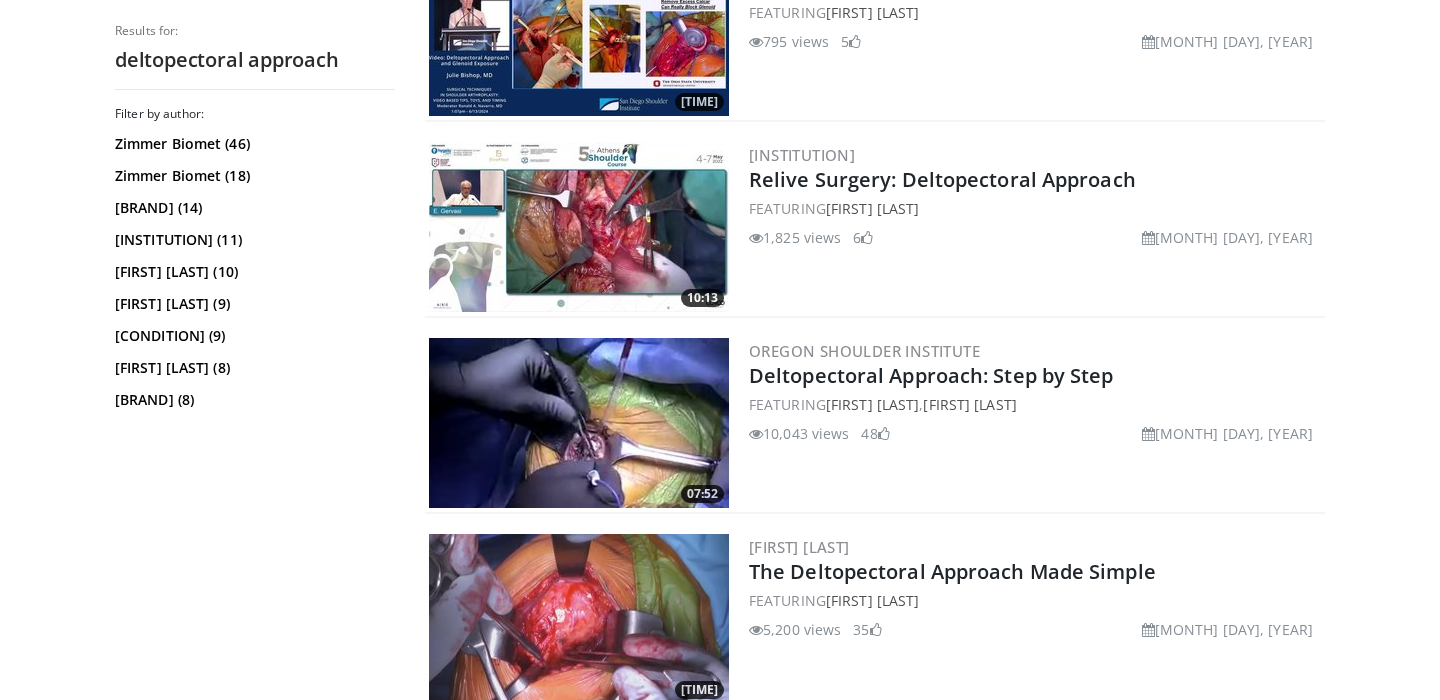 click at bounding box center (579, 423) 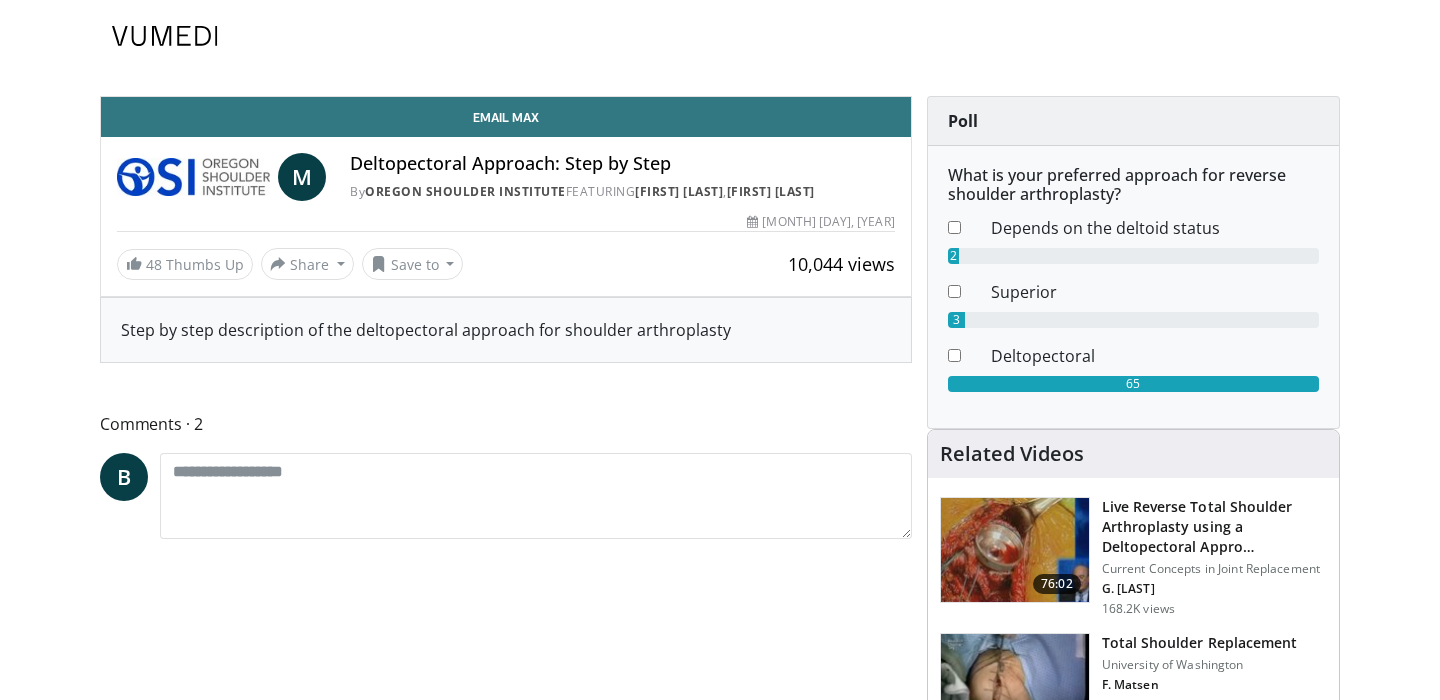 scroll, scrollTop: 0, scrollLeft: 0, axis: both 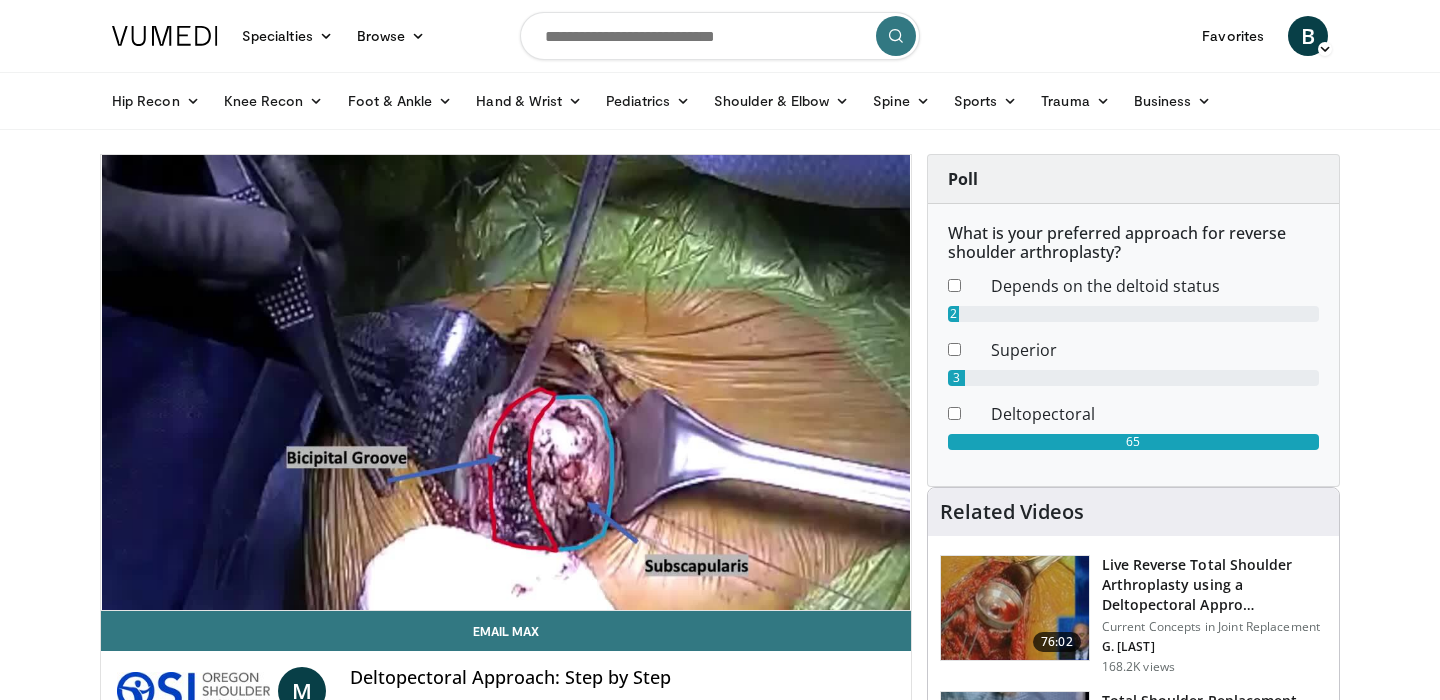 click at bounding box center [720, 36] 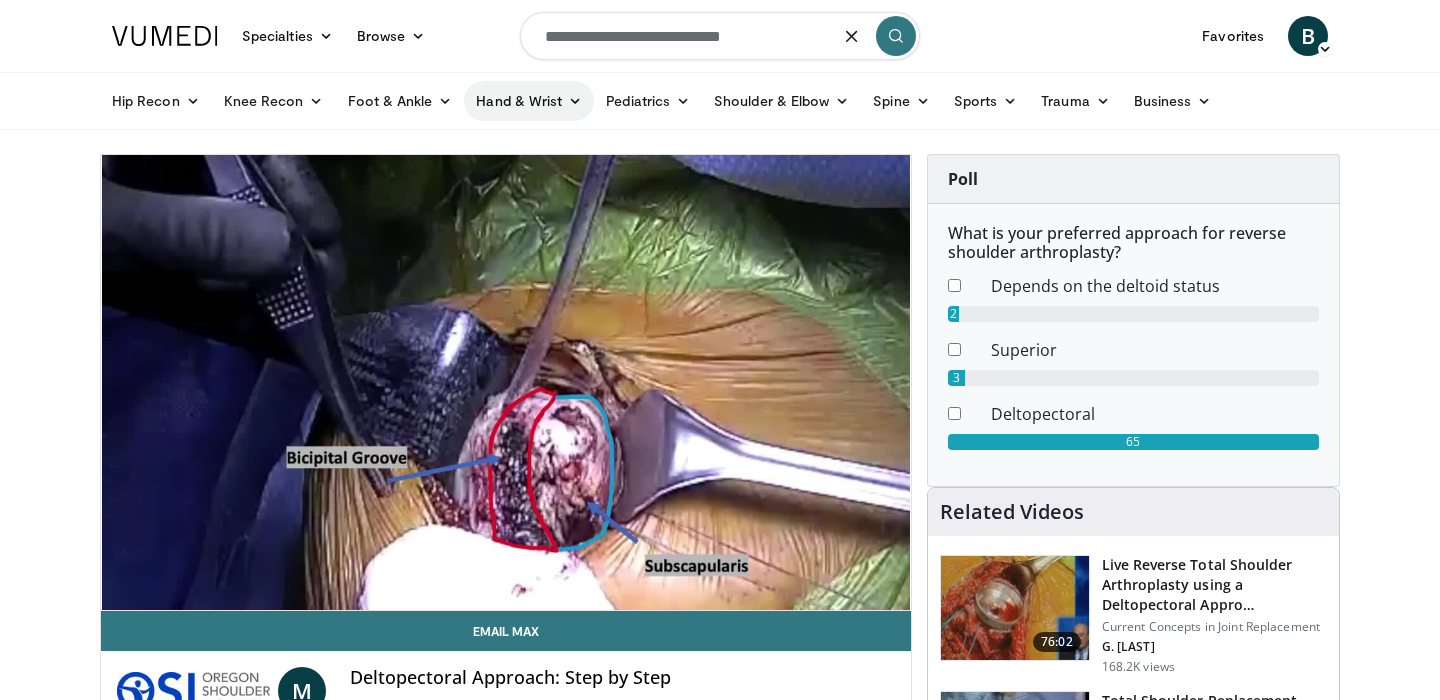 type on "**********" 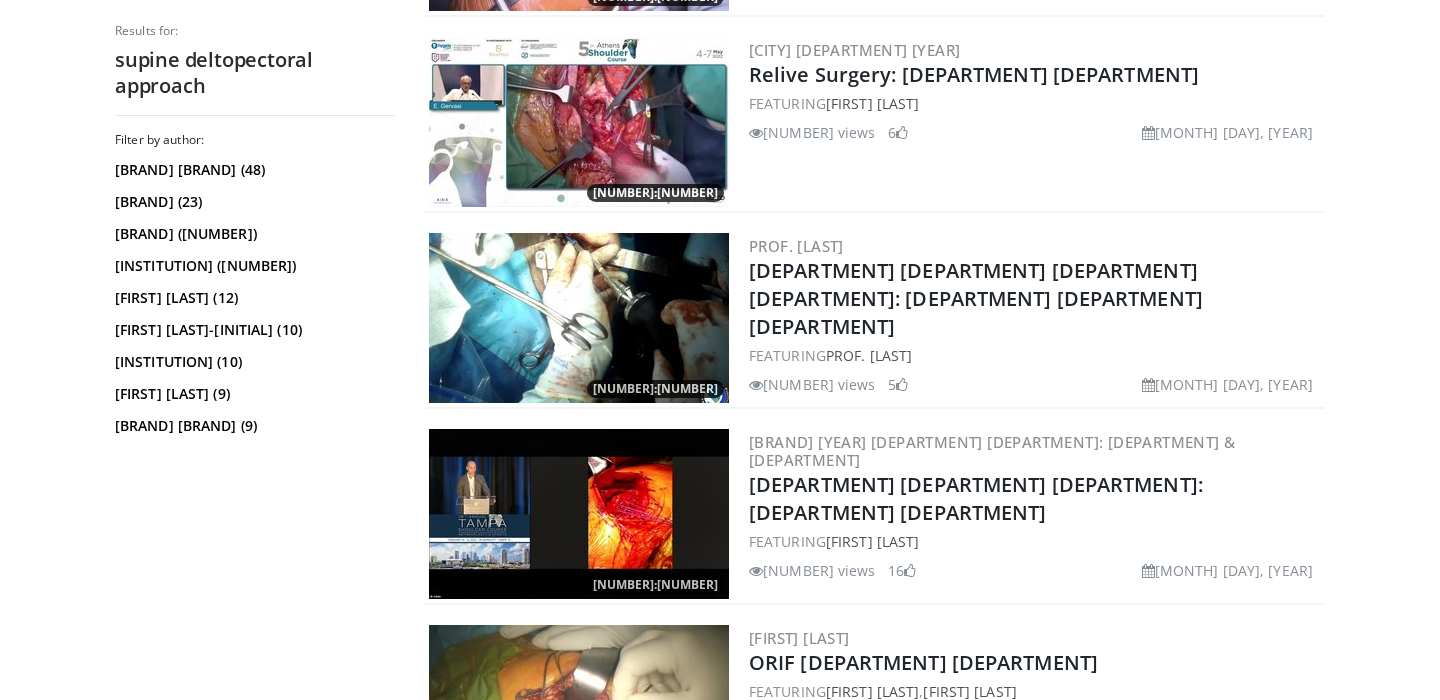 scroll, scrollTop: 2450, scrollLeft: 0, axis: vertical 